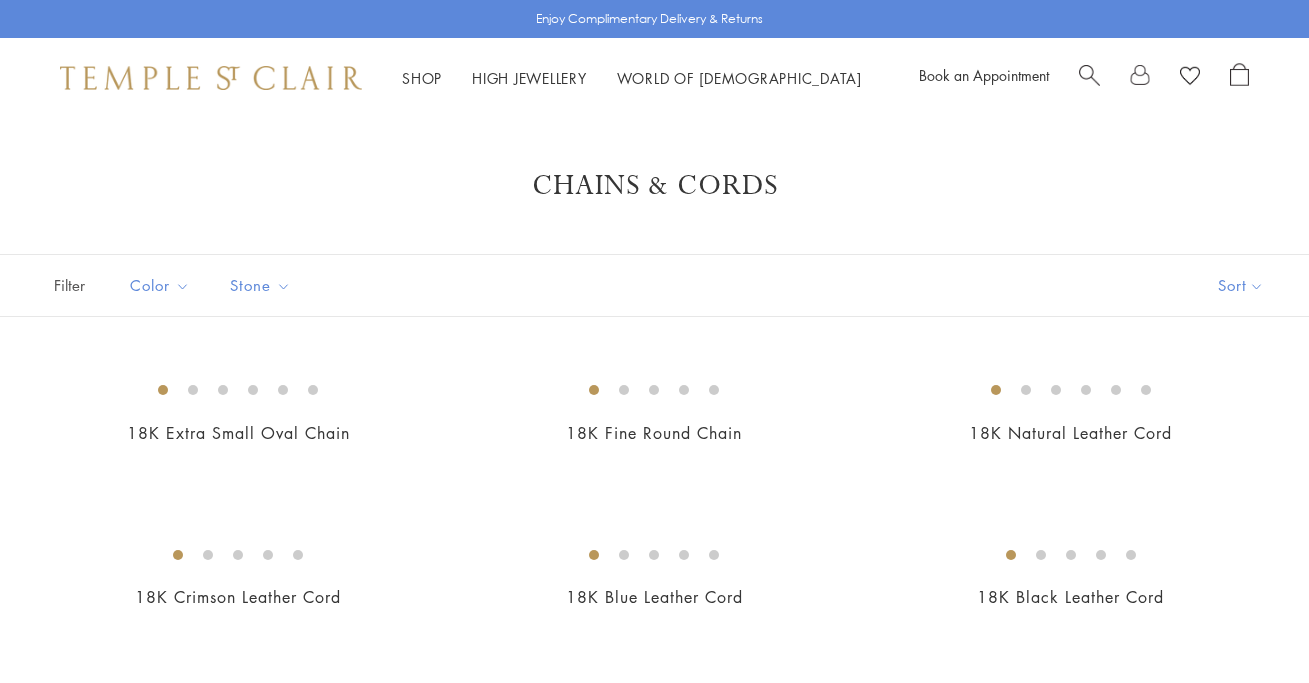 scroll, scrollTop: 0, scrollLeft: 0, axis: both 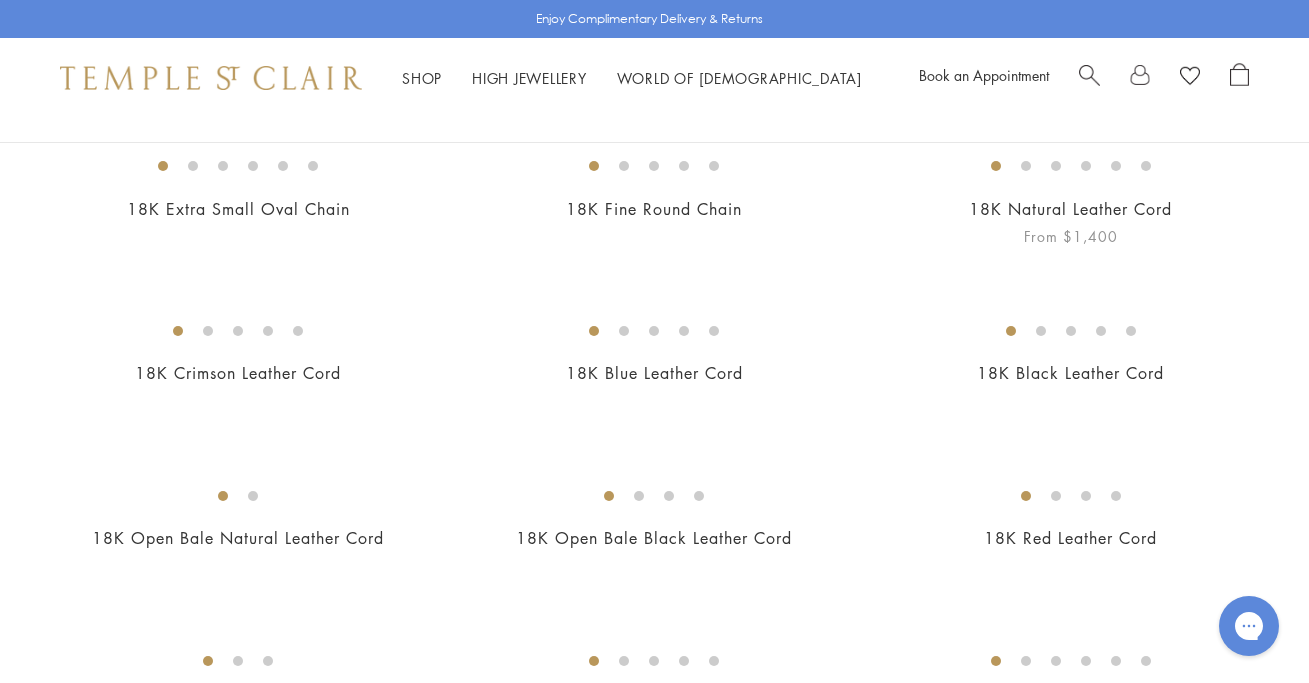 click at bounding box center [0, 0] 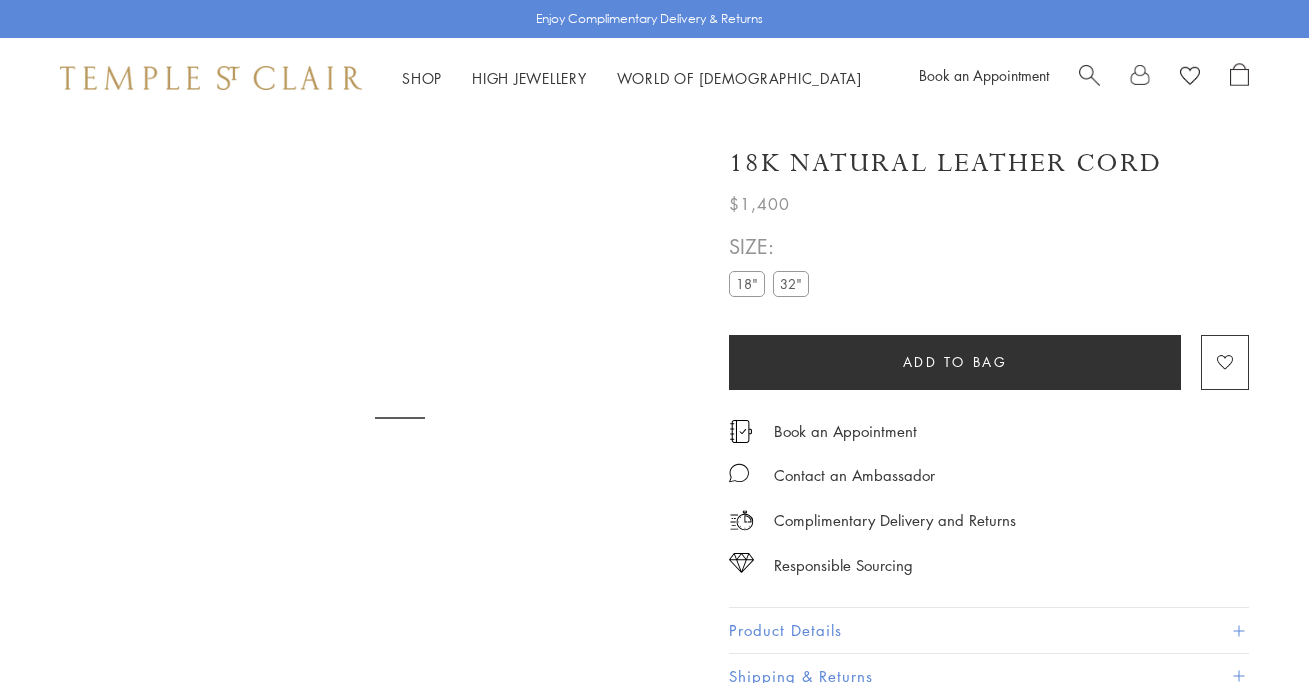 scroll, scrollTop: 0, scrollLeft: 0, axis: both 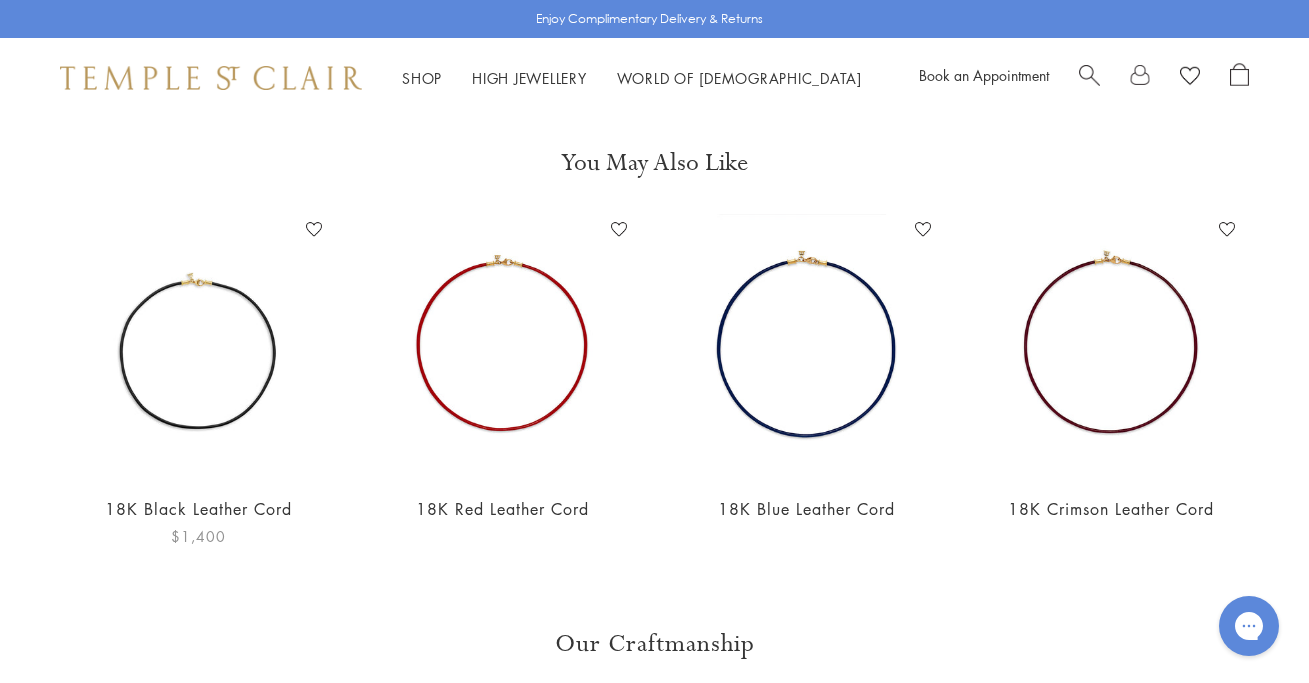 click at bounding box center [198, 346] 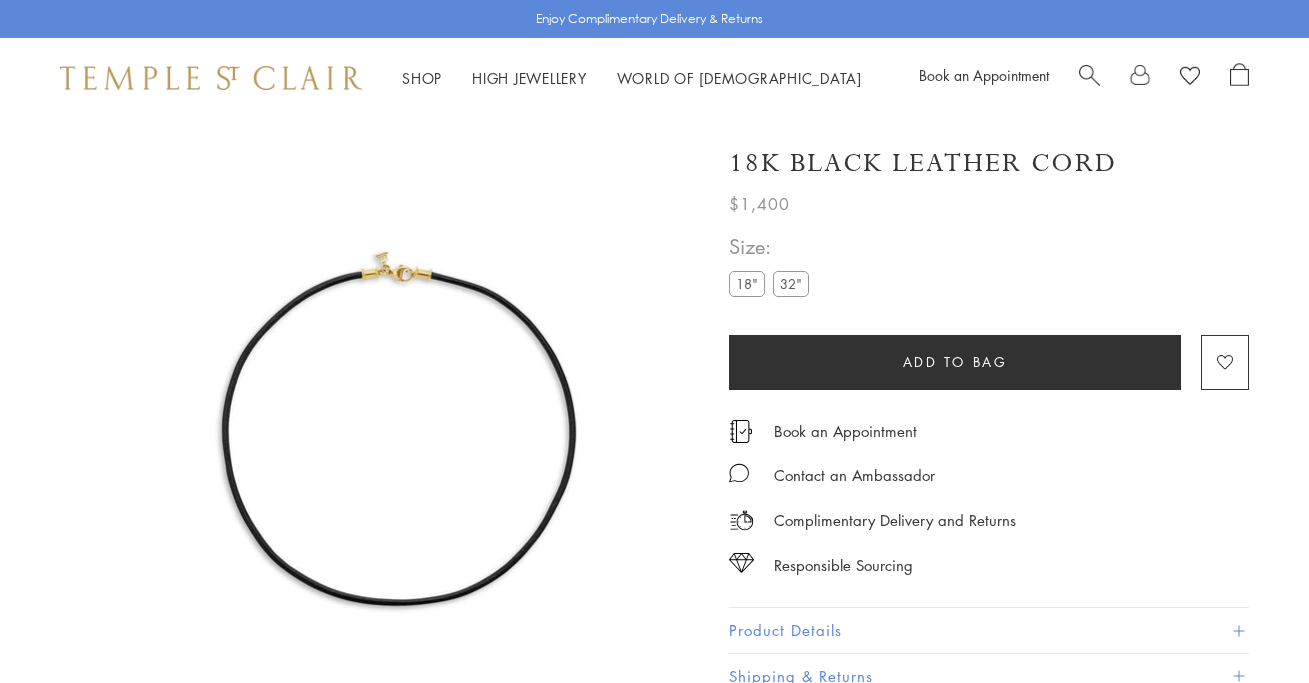 scroll, scrollTop: 0, scrollLeft: 0, axis: both 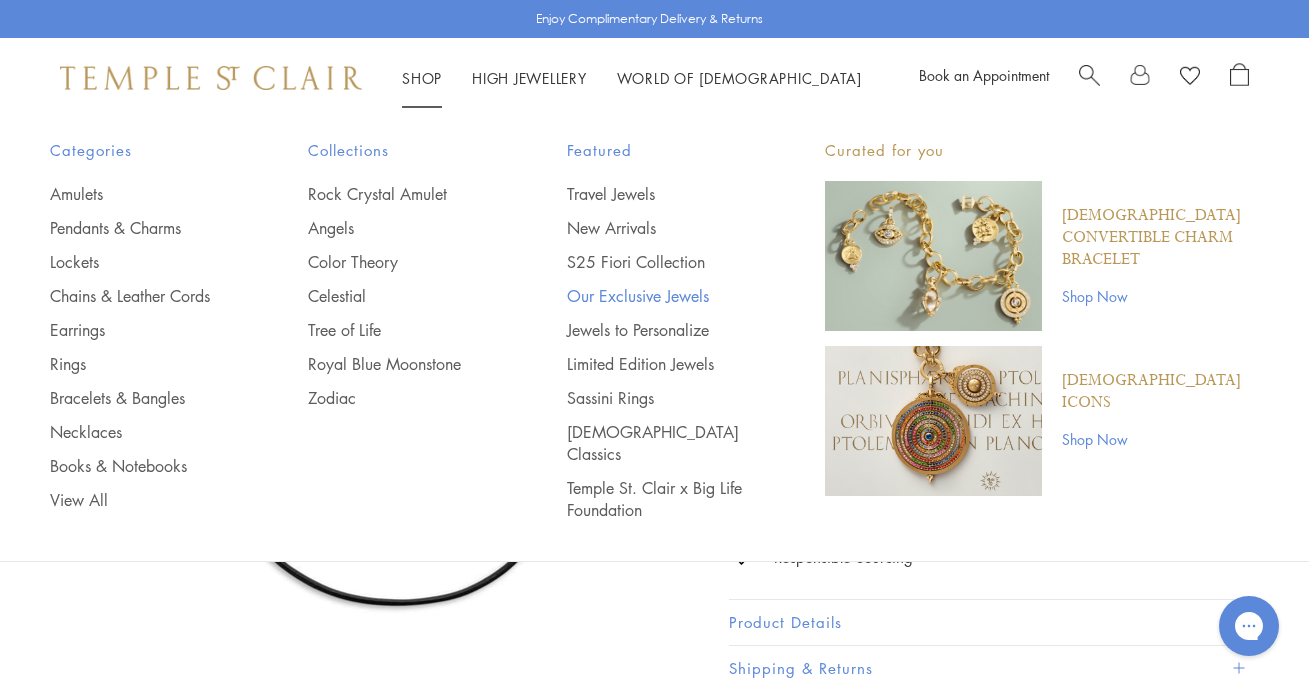 click on "Our Exclusive Jewels" at bounding box center (656, 296) 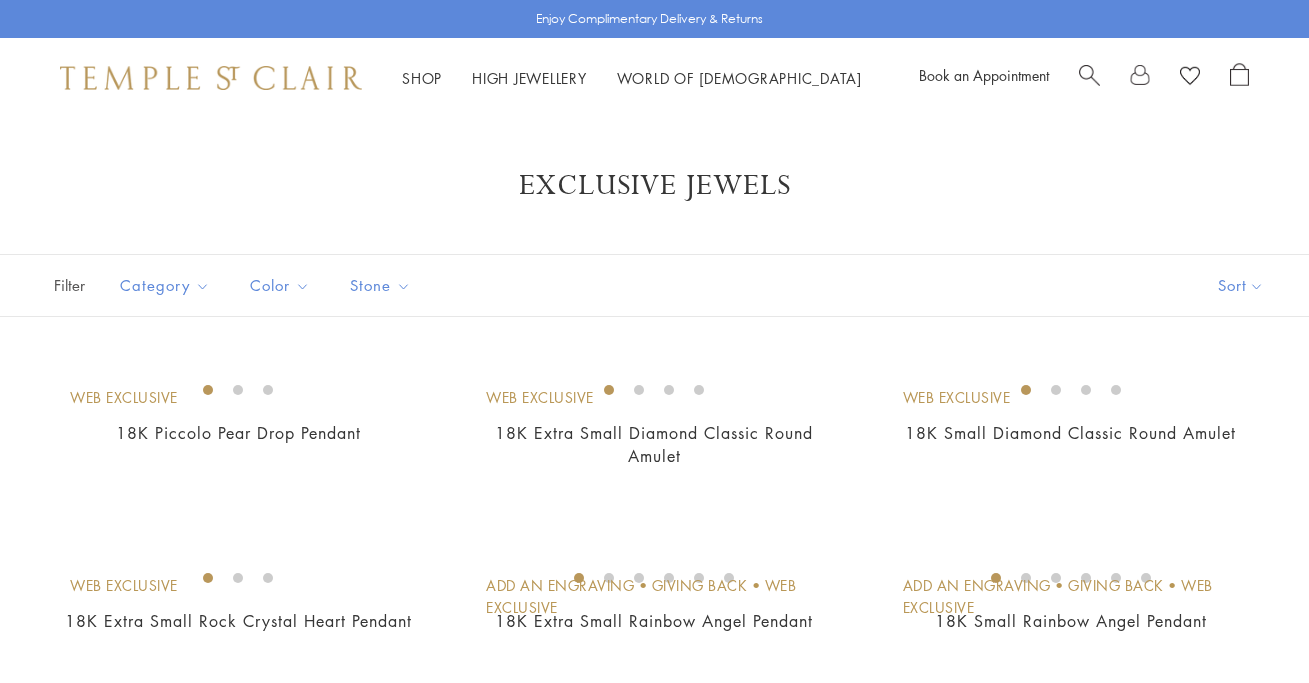 scroll, scrollTop: 0, scrollLeft: 0, axis: both 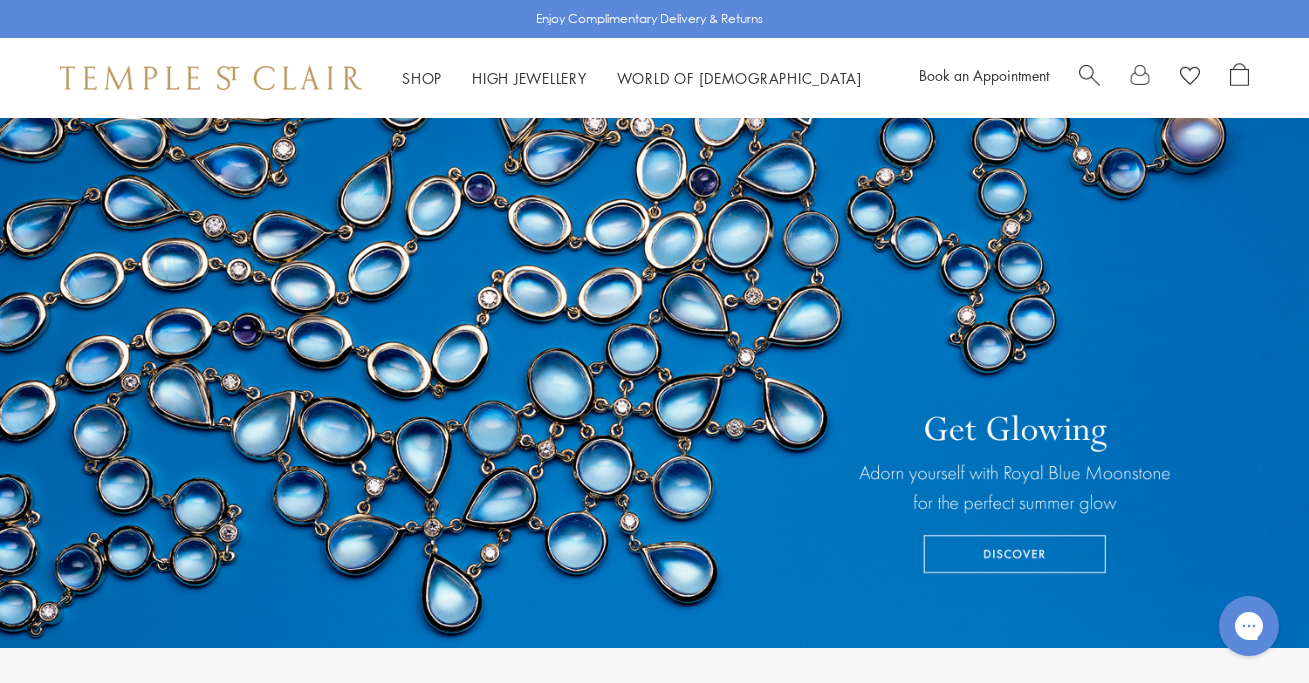 click at bounding box center [654, 323] 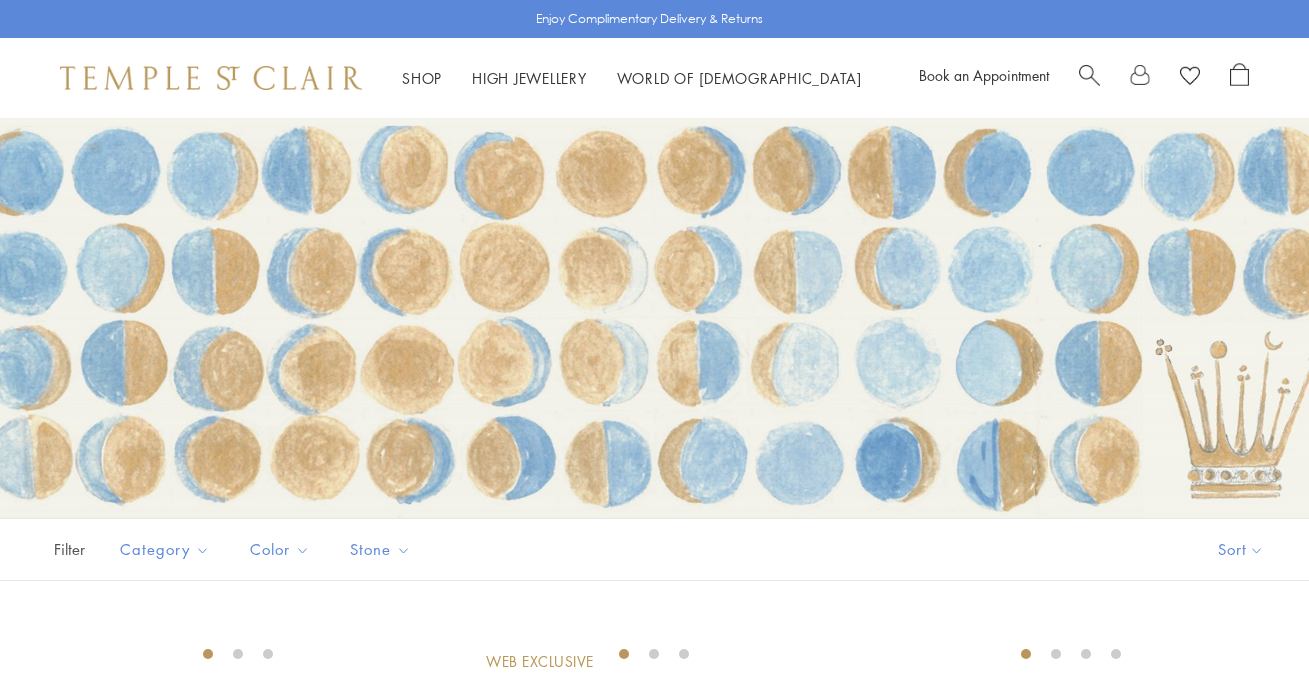 scroll, scrollTop: 0, scrollLeft: 0, axis: both 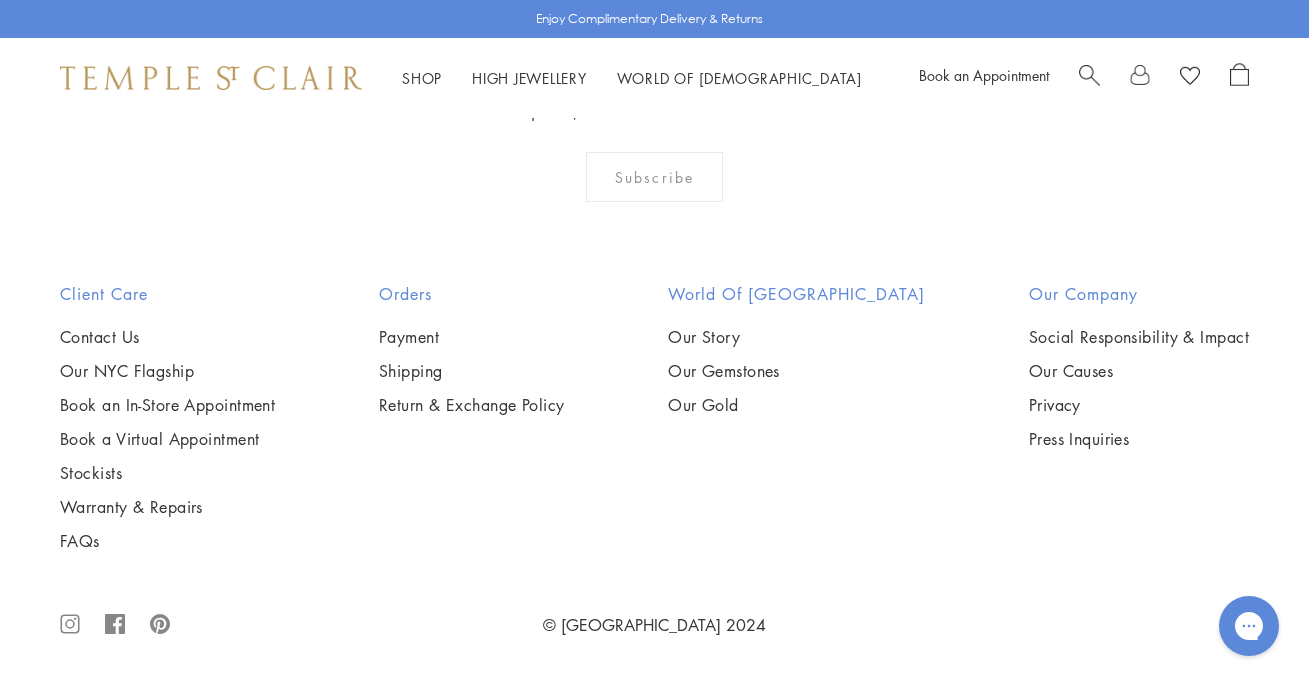 click at bounding box center (0, 0) 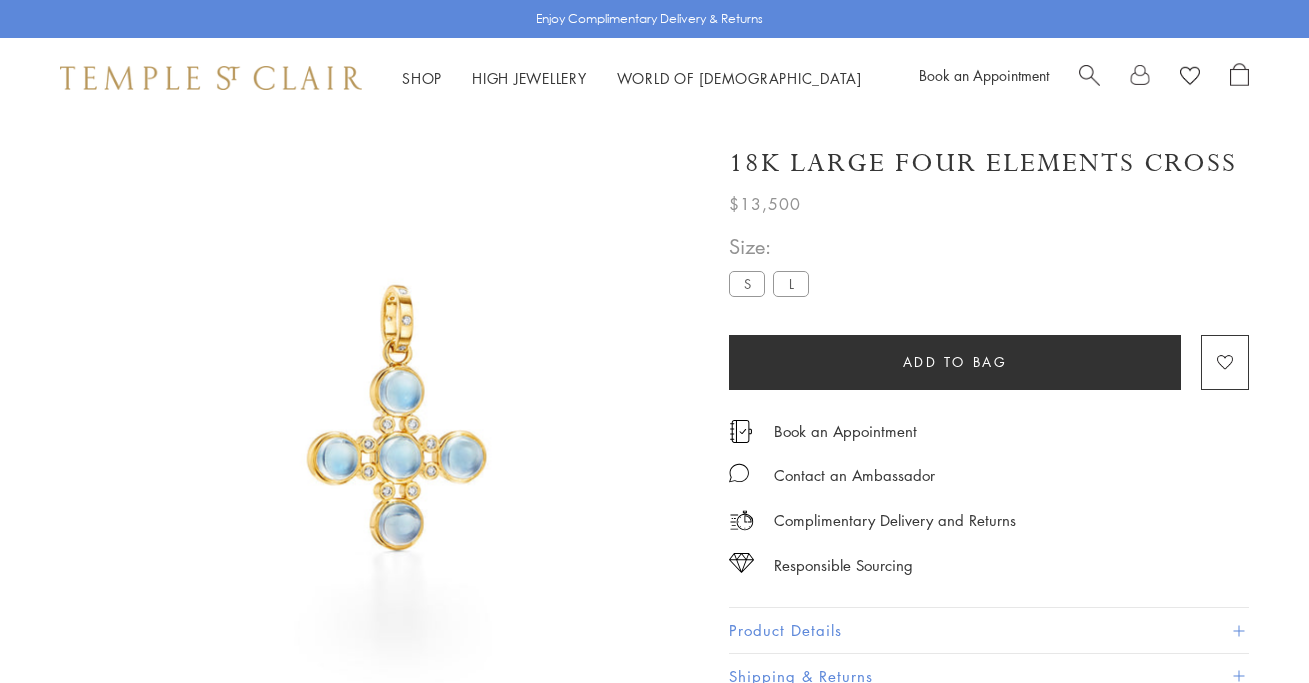scroll, scrollTop: 0, scrollLeft: 0, axis: both 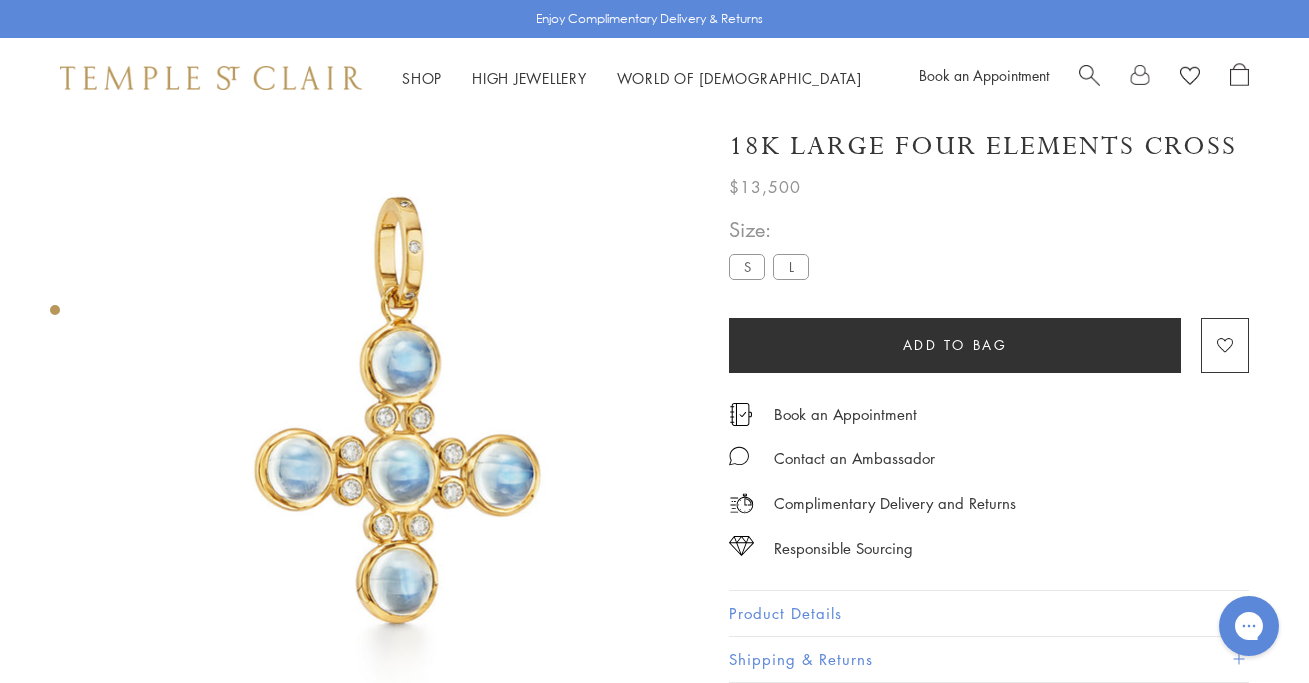 click on "Product Details" at bounding box center [989, 613] 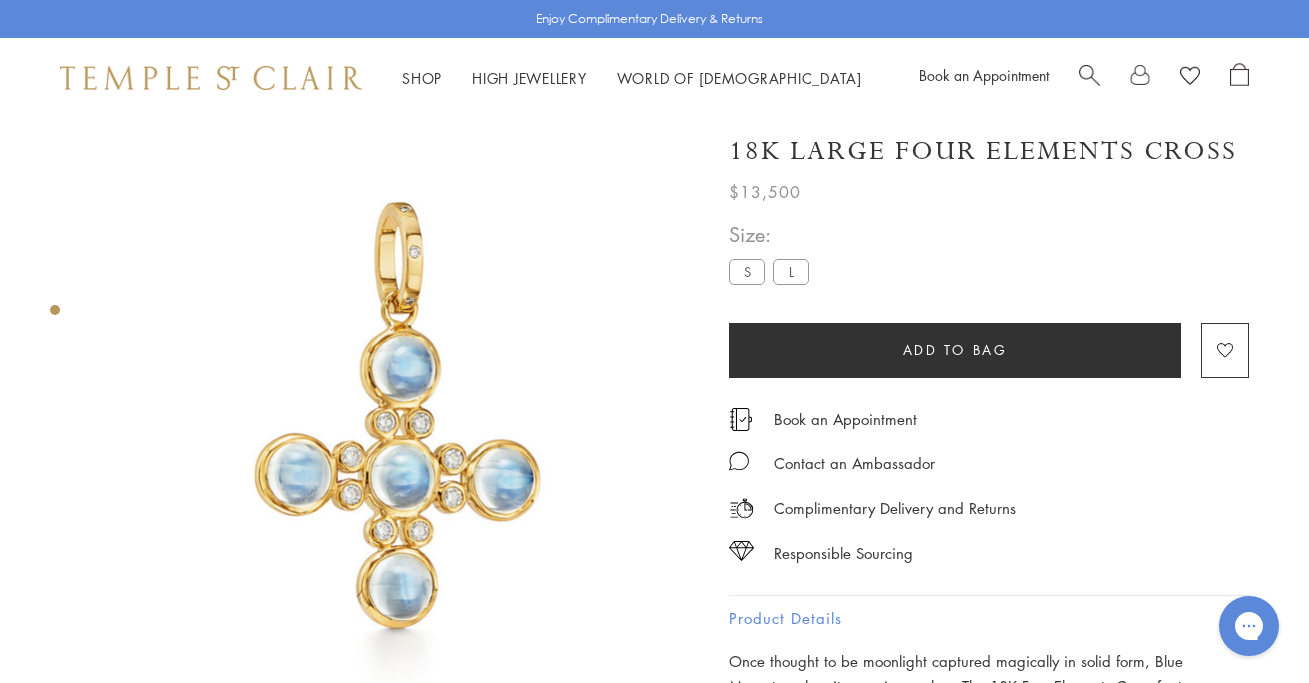scroll, scrollTop: 6, scrollLeft: 0, axis: vertical 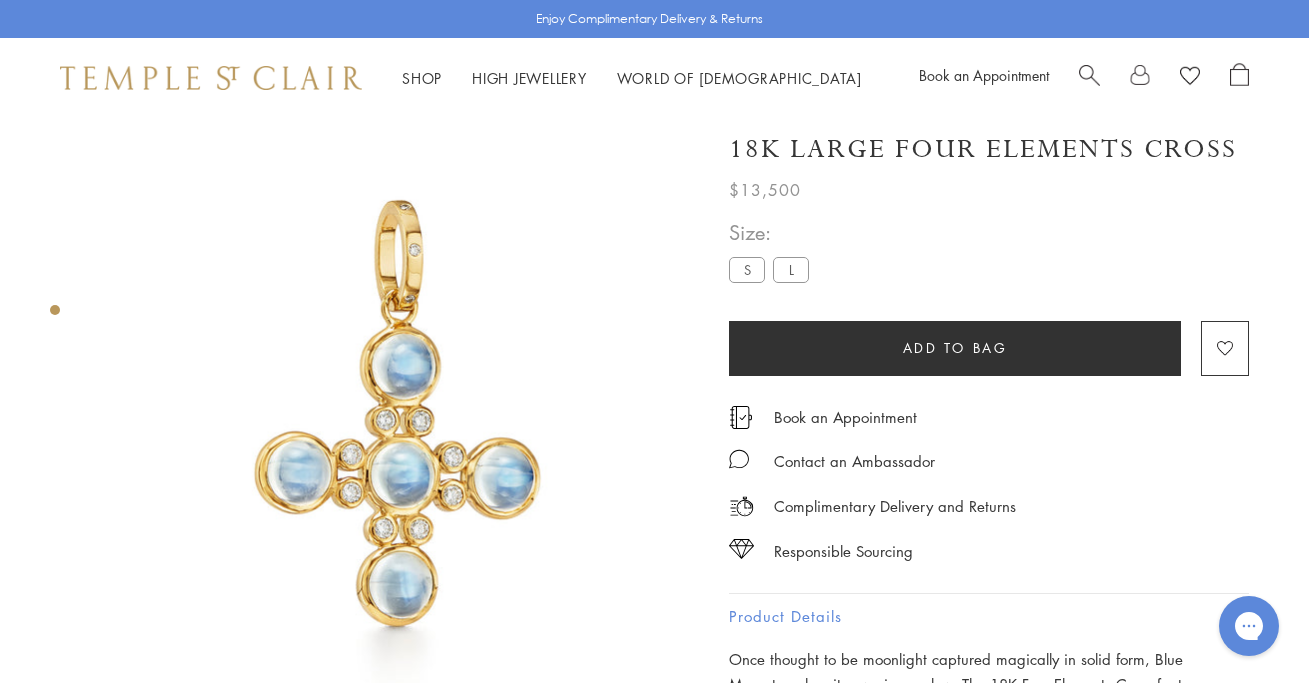click at bounding box center [55, 310] 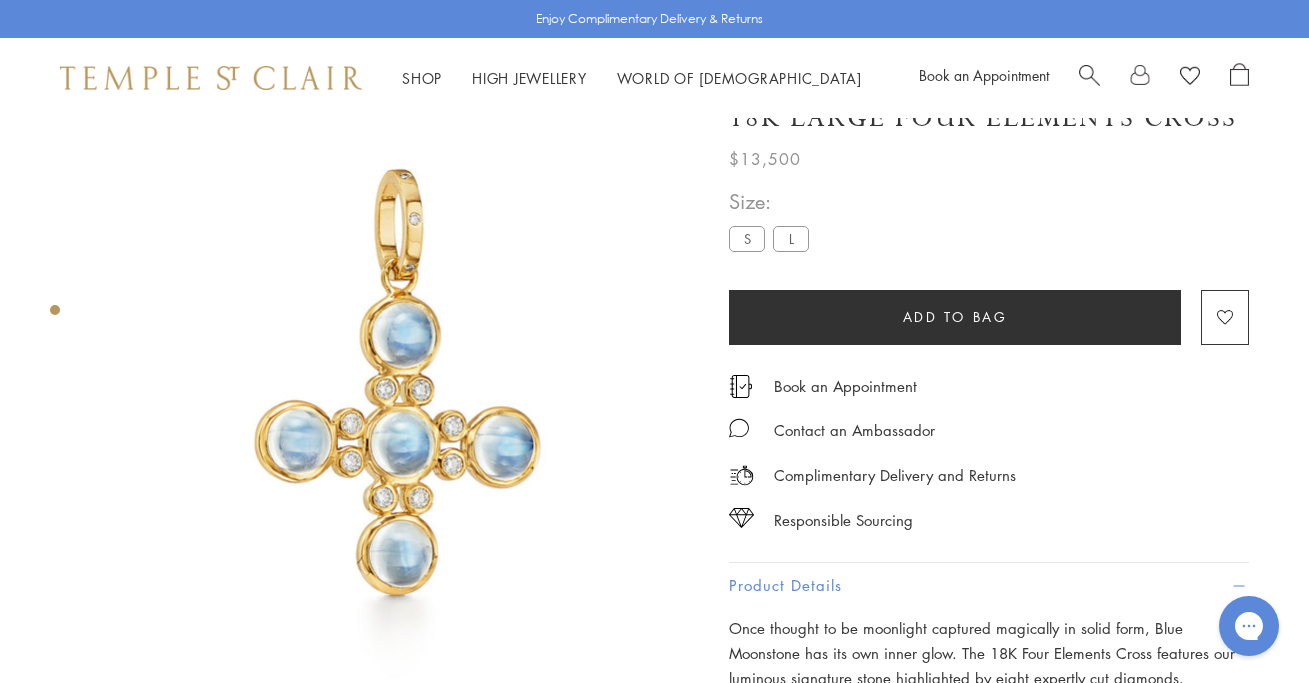 scroll, scrollTop: 38, scrollLeft: 0, axis: vertical 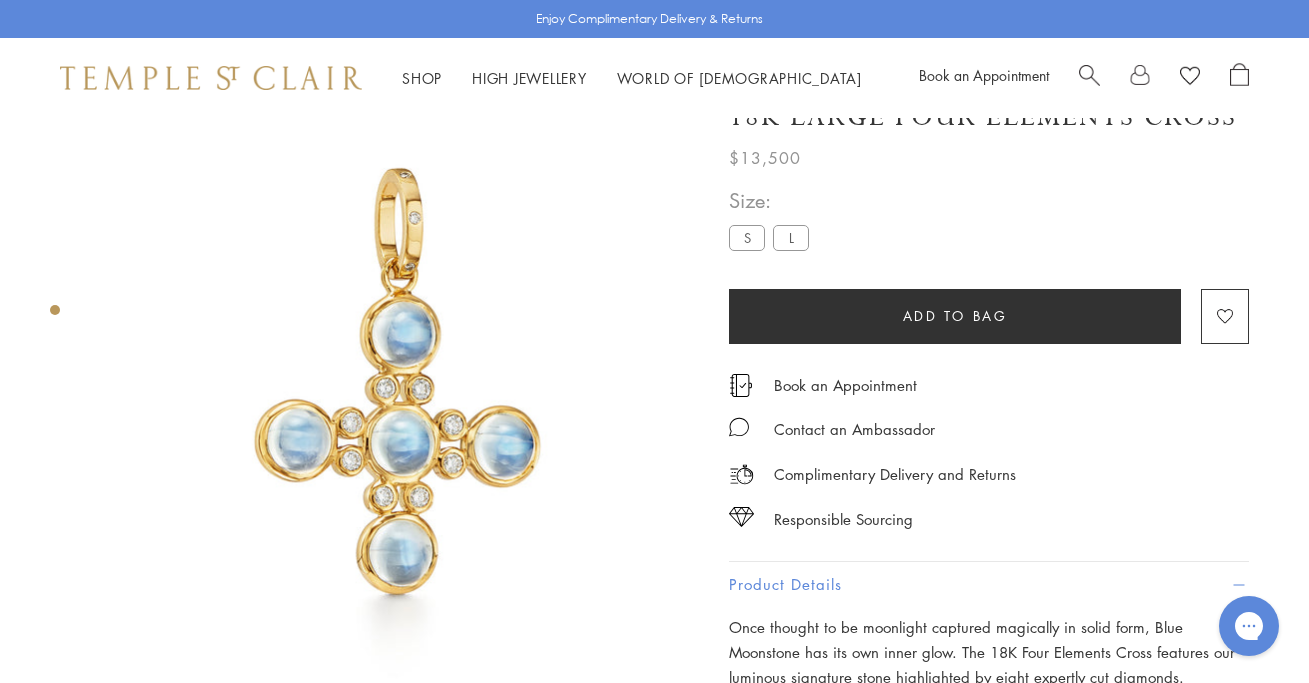 click at bounding box center [399, 379] 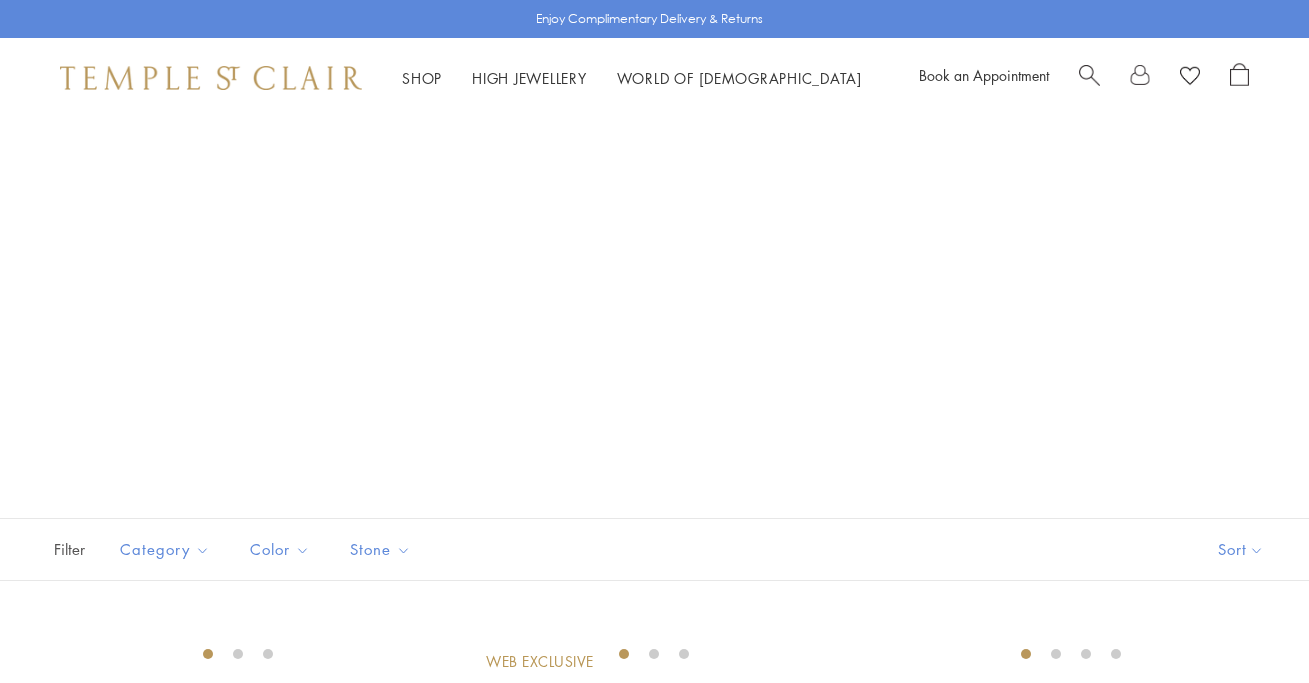 scroll, scrollTop: 7110, scrollLeft: 0, axis: vertical 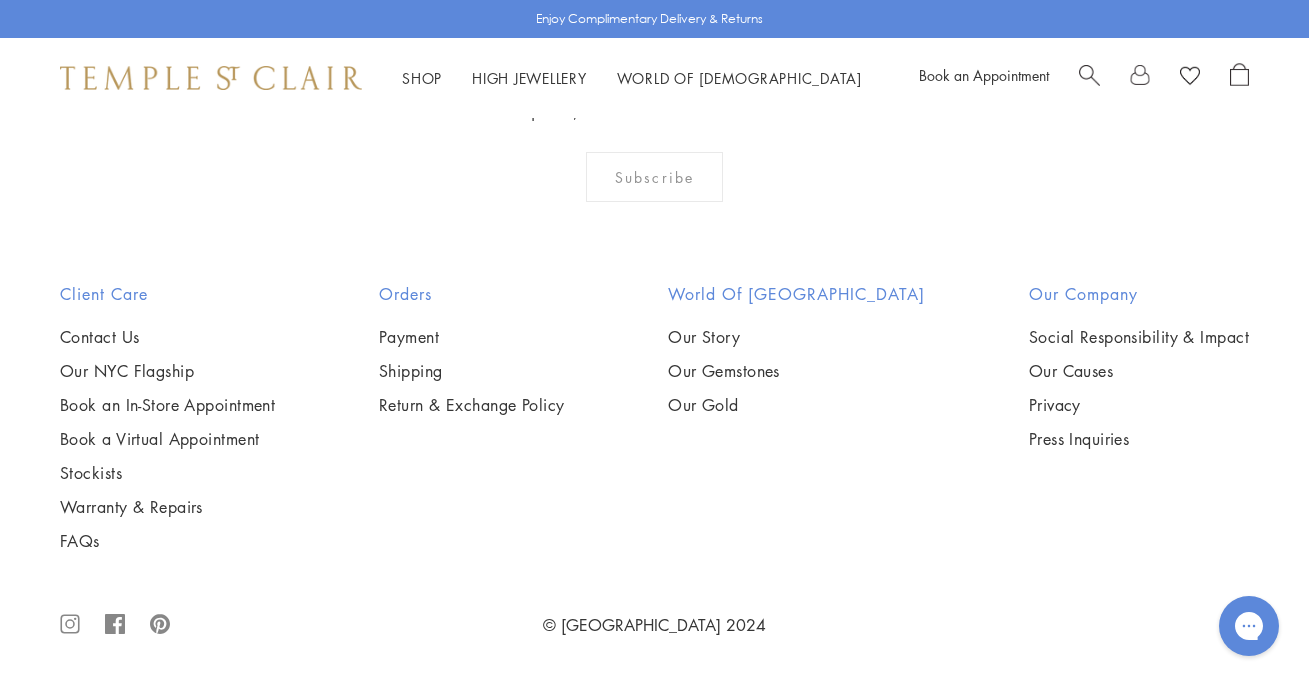 click on "2" at bounding box center (656, -147) 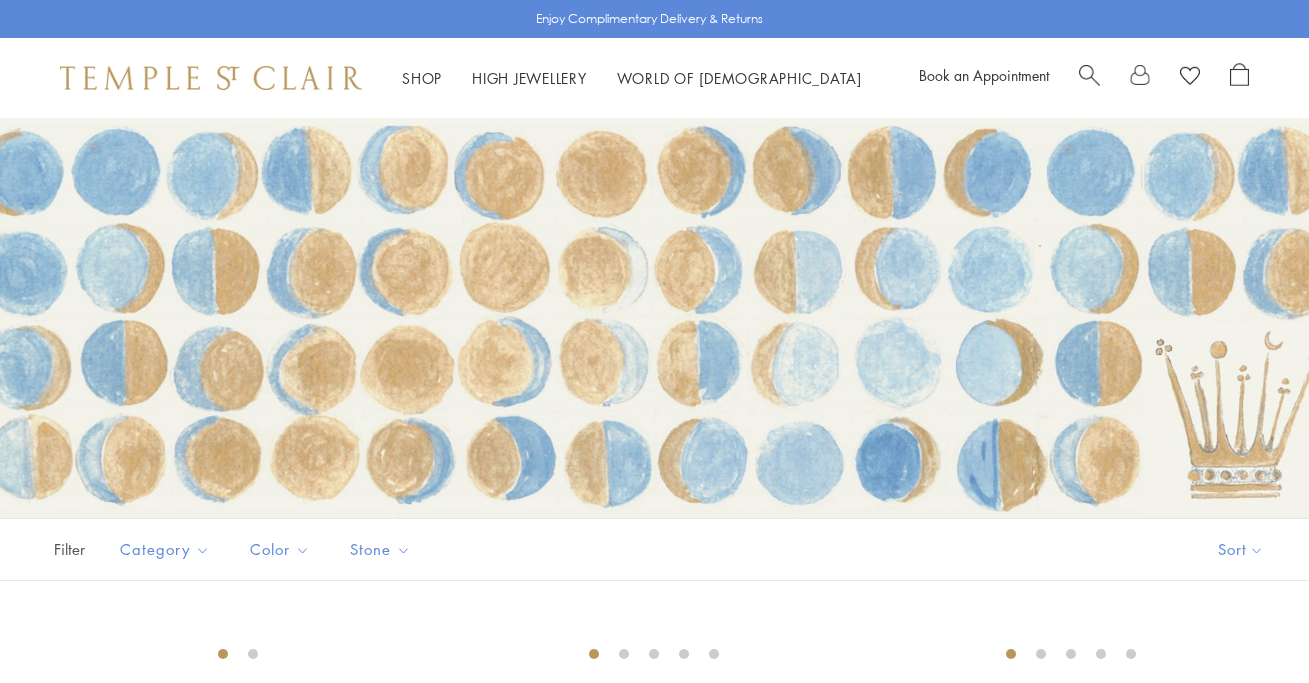 scroll, scrollTop: 0, scrollLeft: 0, axis: both 